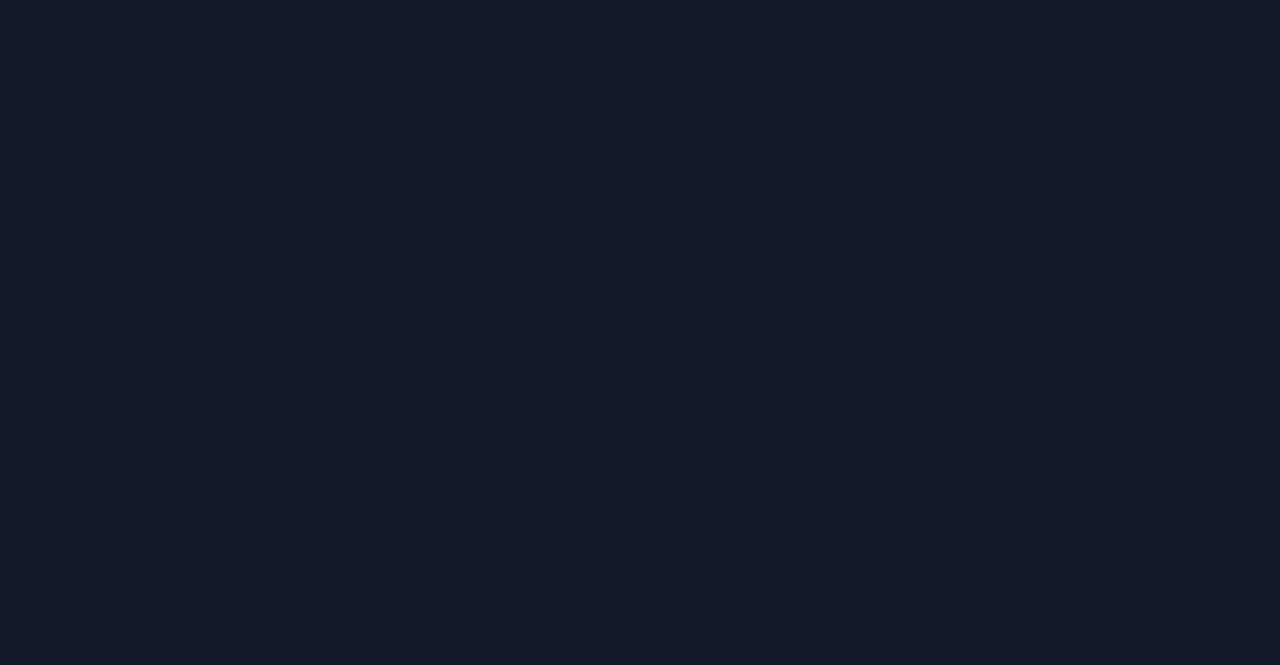 scroll, scrollTop: 0, scrollLeft: 0, axis: both 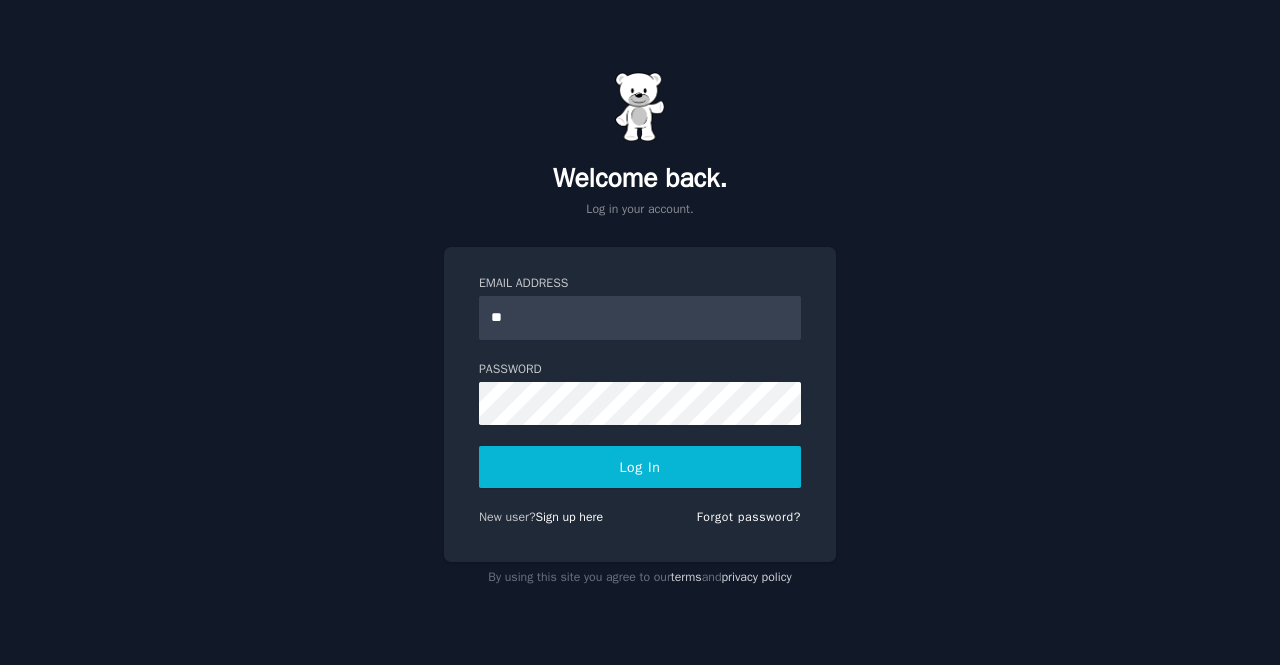 type on "**********" 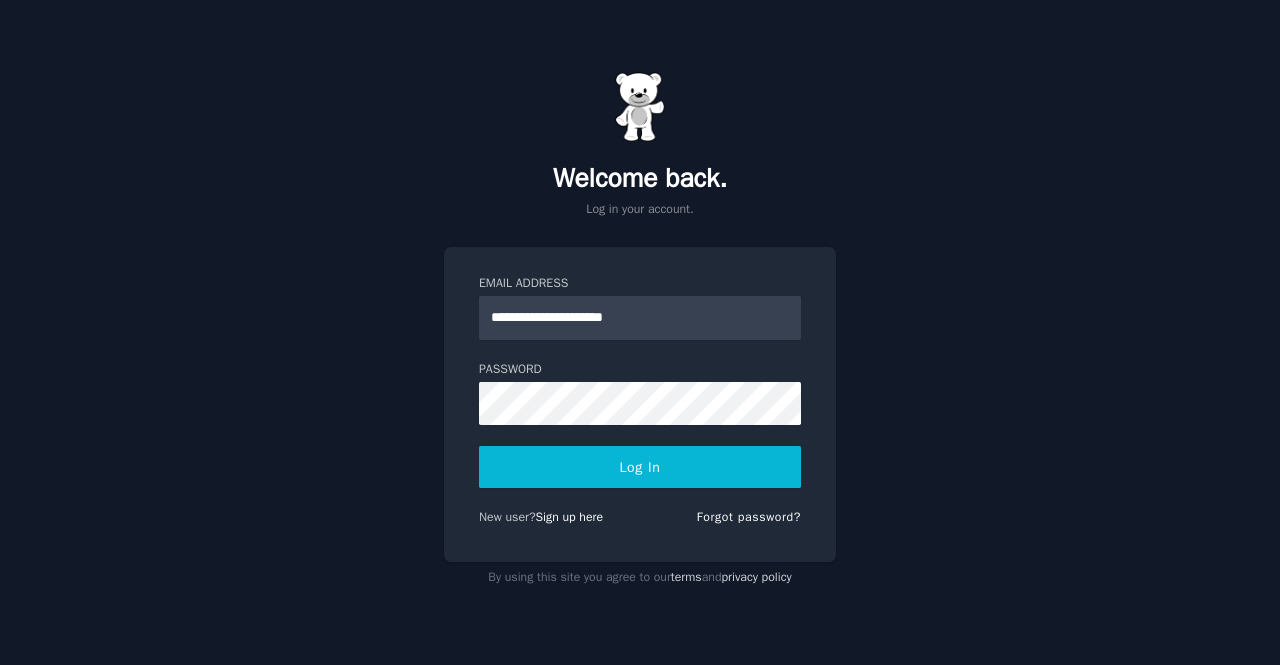 click on "Log In" at bounding box center [640, 467] 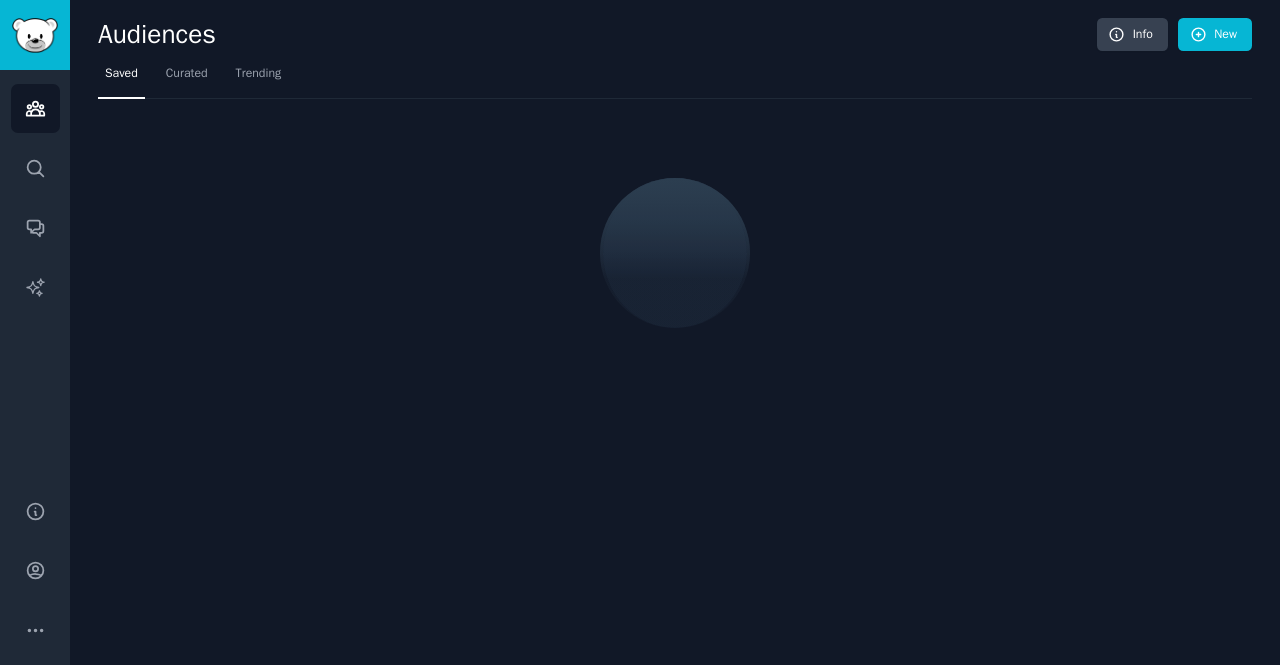 scroll, scrollTop: 0, scrollLeft: 0, axis: both 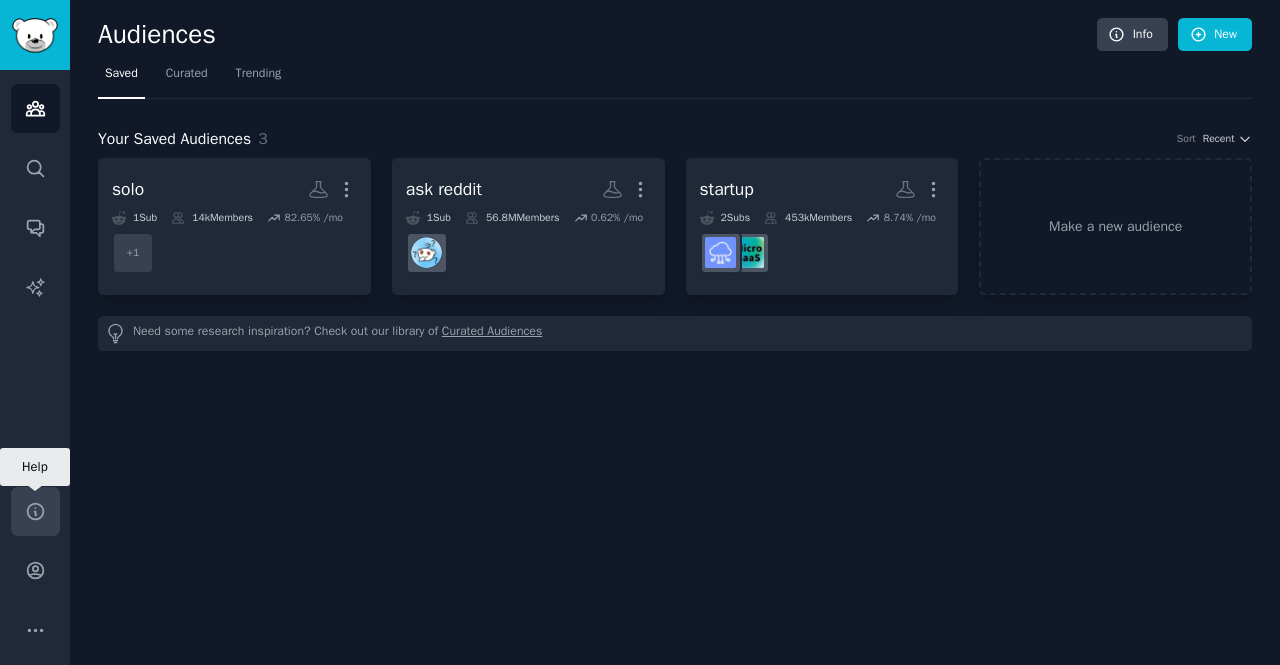 click on "Help" at bounding box center [35, 511] 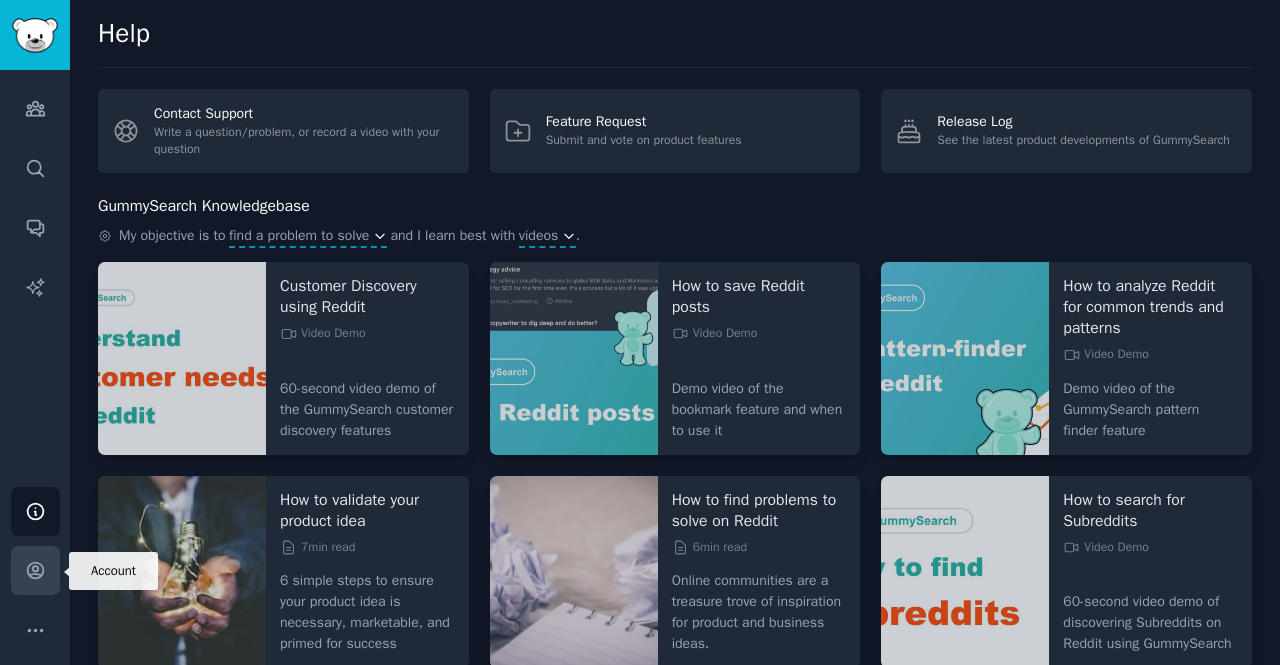 click 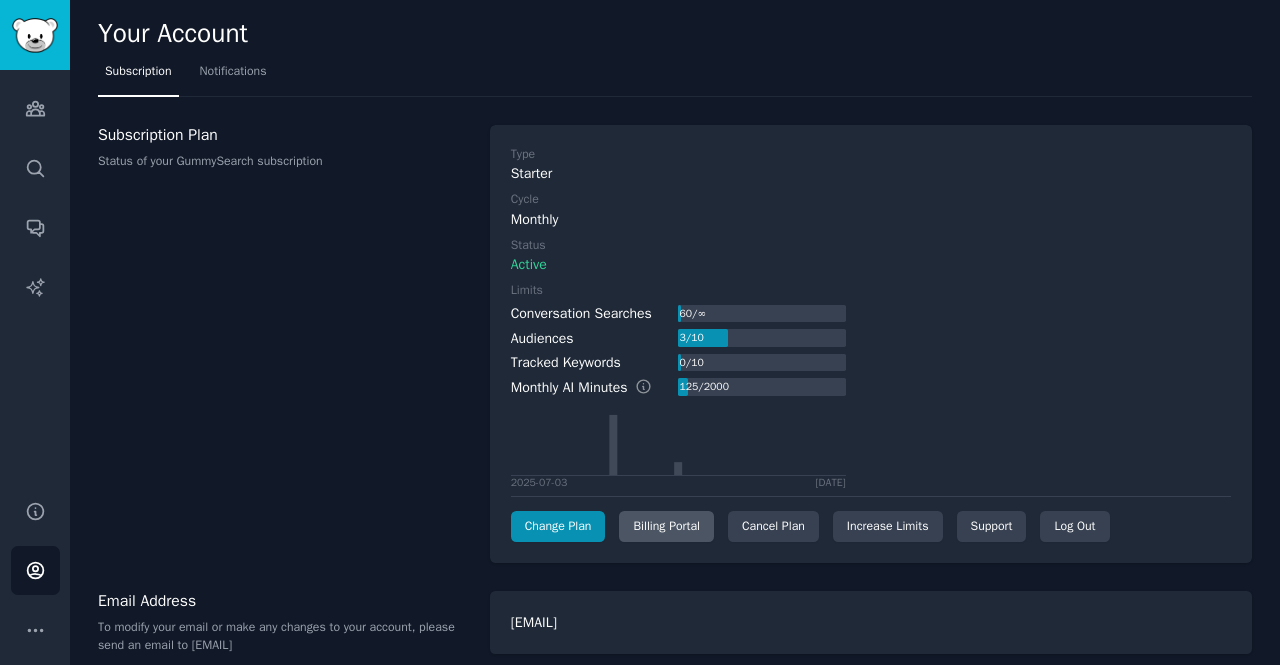 click on "Billing Portal" at bounding box center (666, 527) 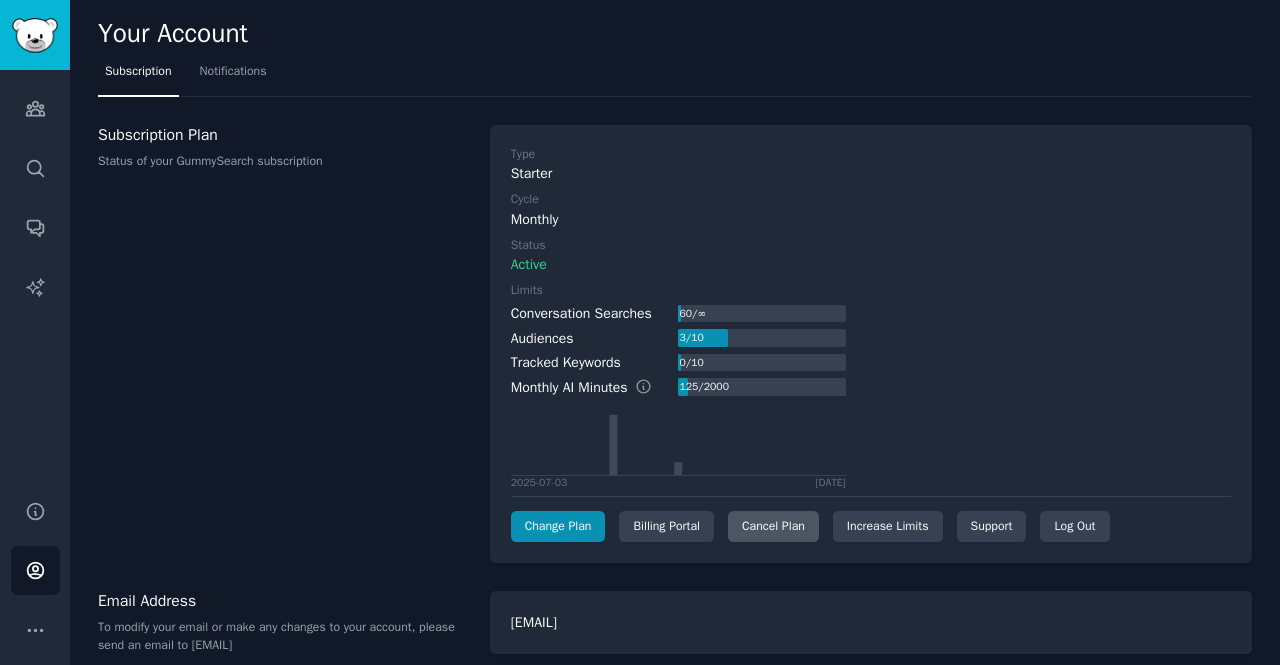click on "Cancel Plan" at bounding box center [773, 527] 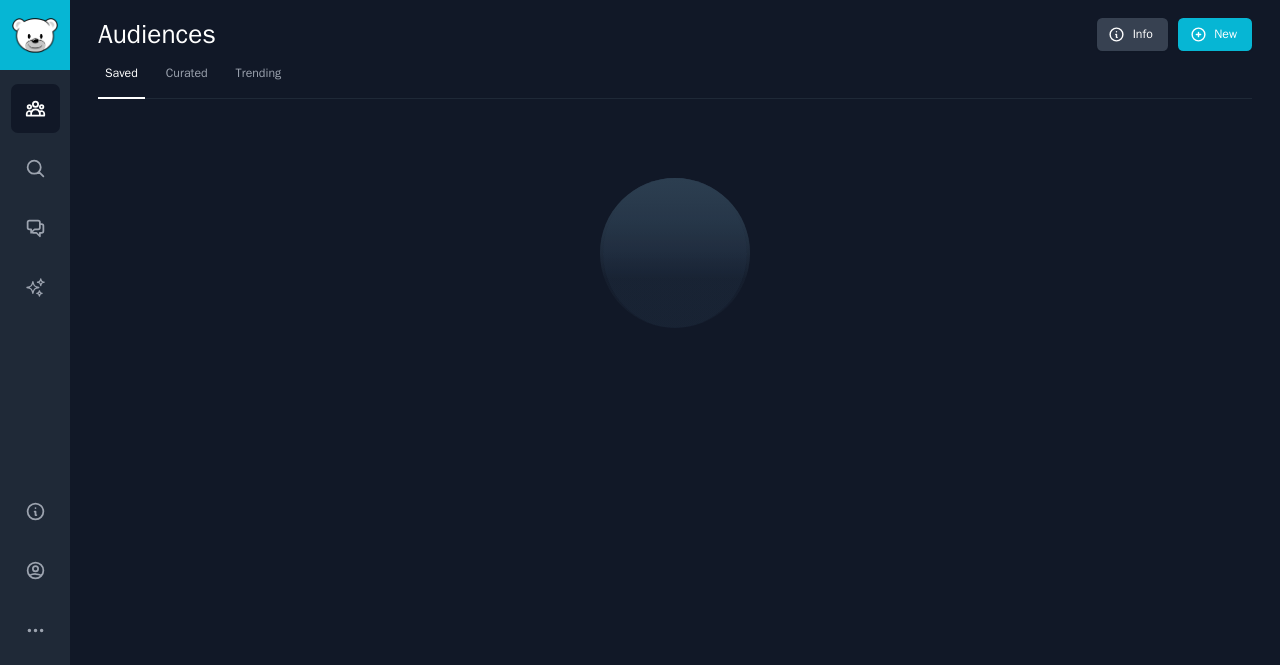 scroll, scrollTop: 0, scrollLeft: 0, axis: both 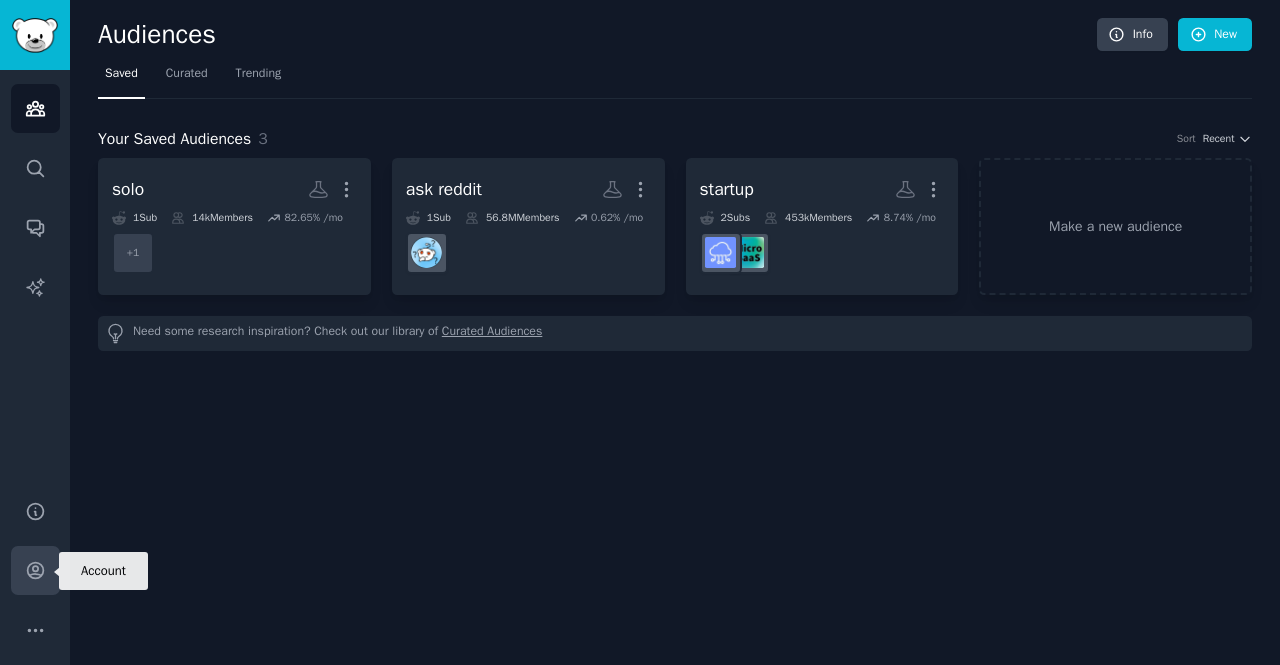 click on "Account" at bounding box center [35, 570] 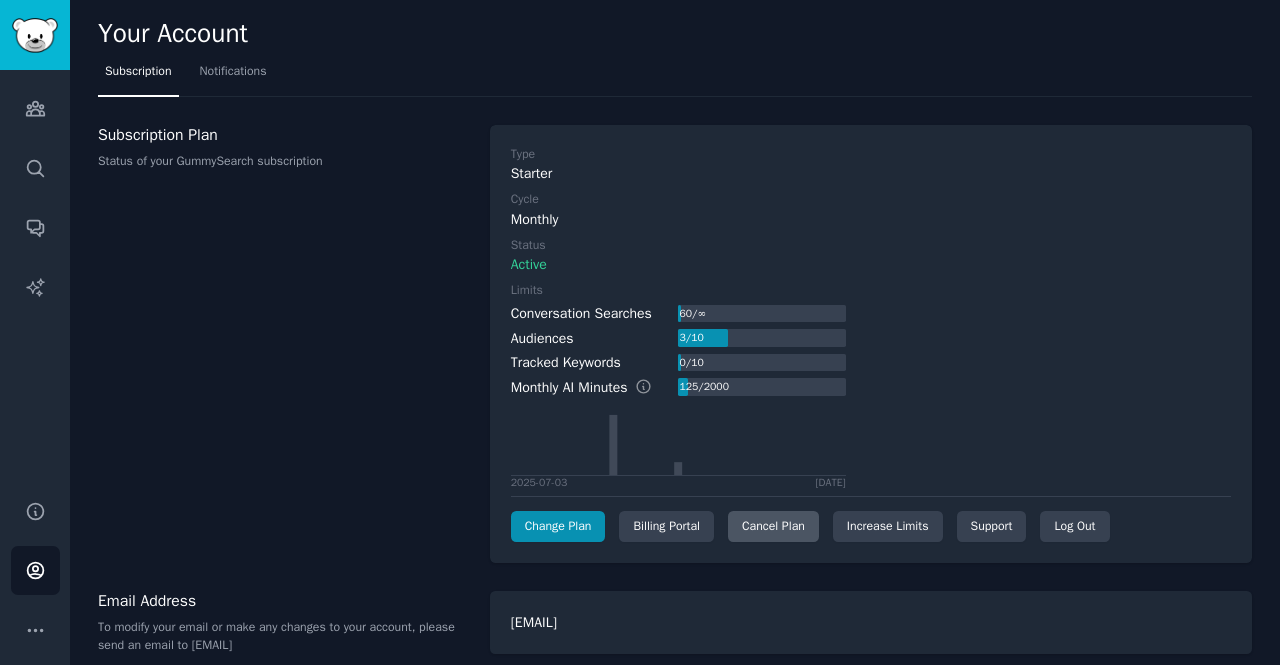 click on "Cancel Plan" at bounding box center (773, 527) 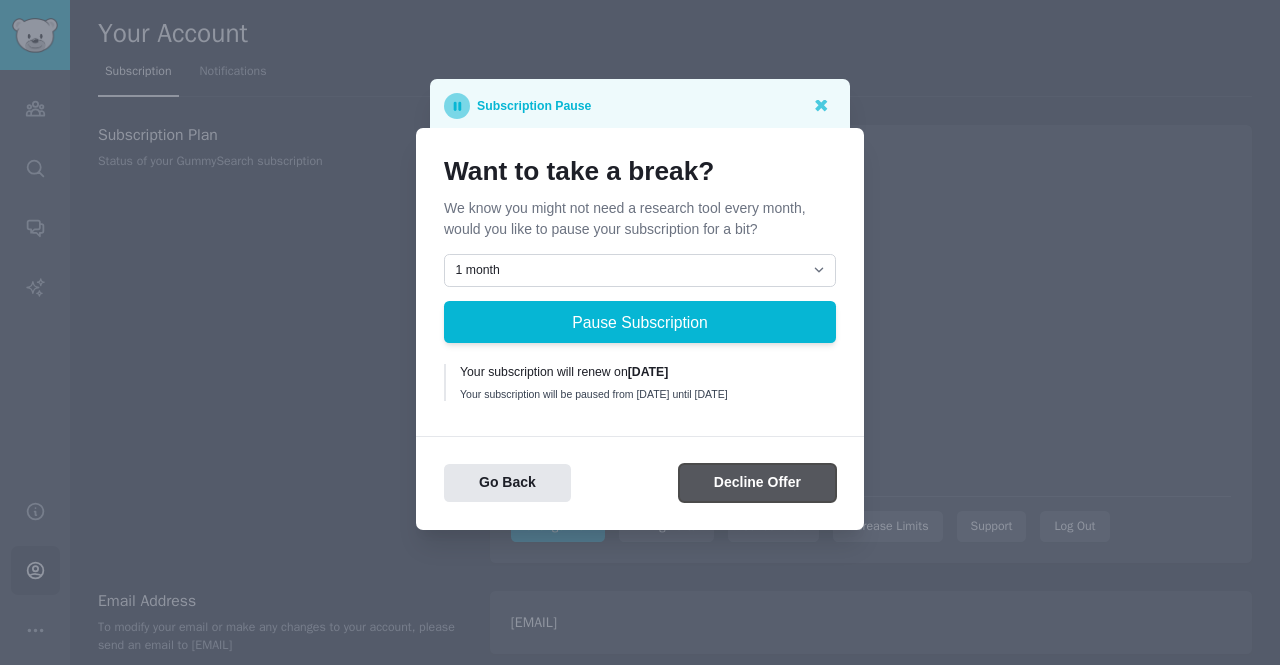 click on "Decline Offer" at bounding box center [757, 483] 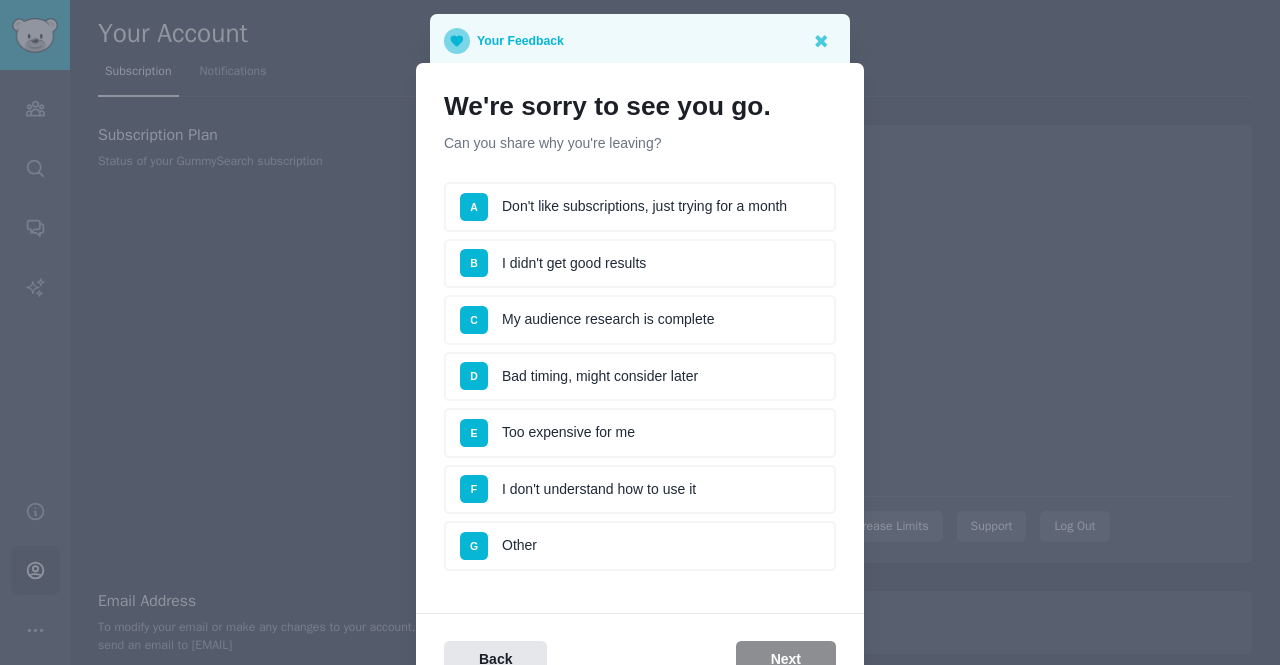 click on "A  Don't like subscriptions, just trying for a month" at bounding box center (640, 207) 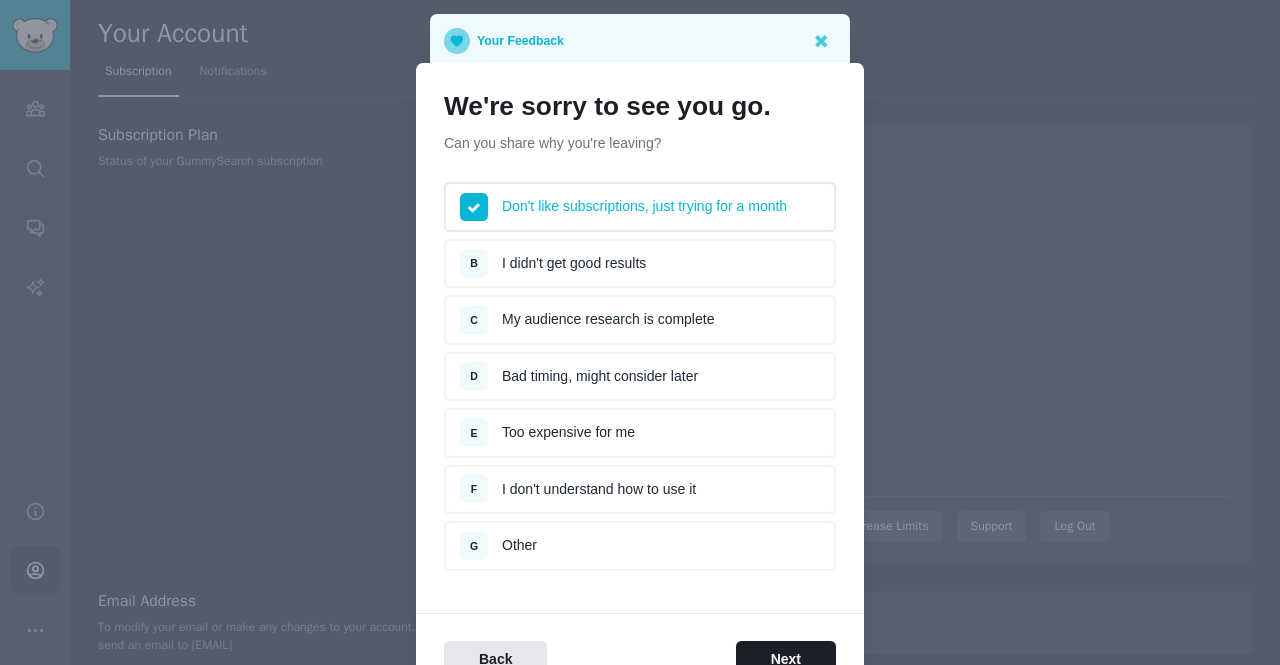 click on "B  I didn't get good results" at bounding box center [640, 264] 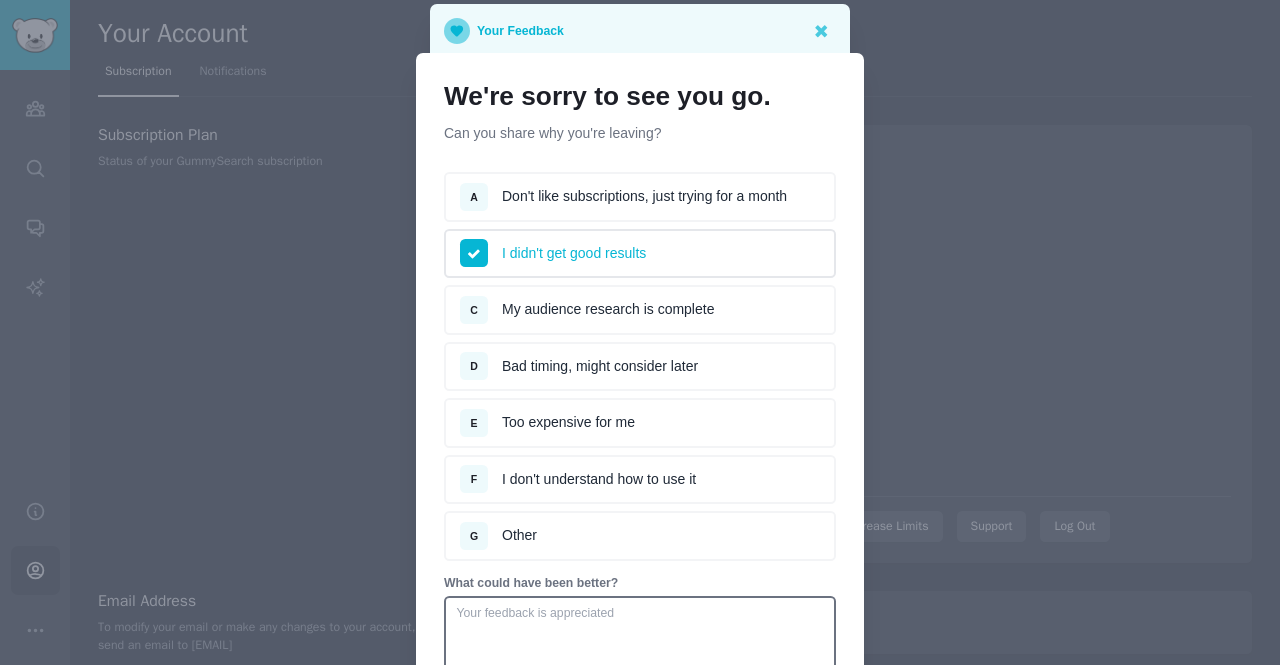 scroll, scrollTop: 9, scrollLeft: 0, axis: vertical 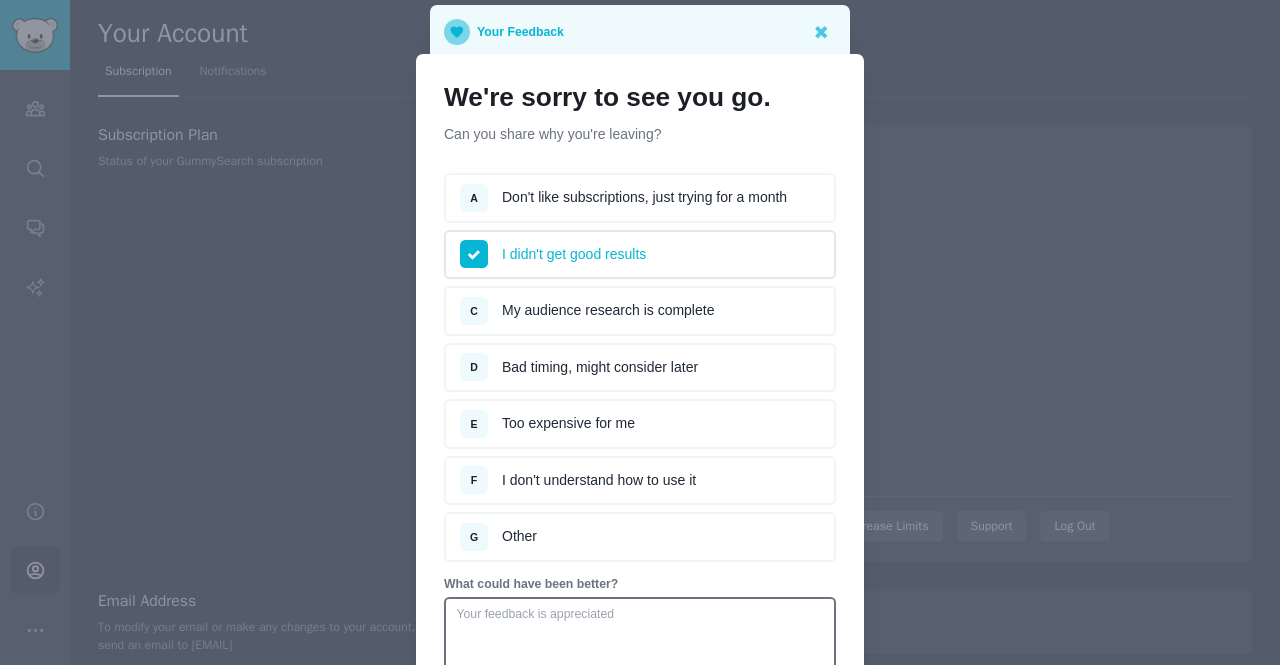 click on "A  Don't like subscriptions, just trying for a month" at bounding box center [640, 198] 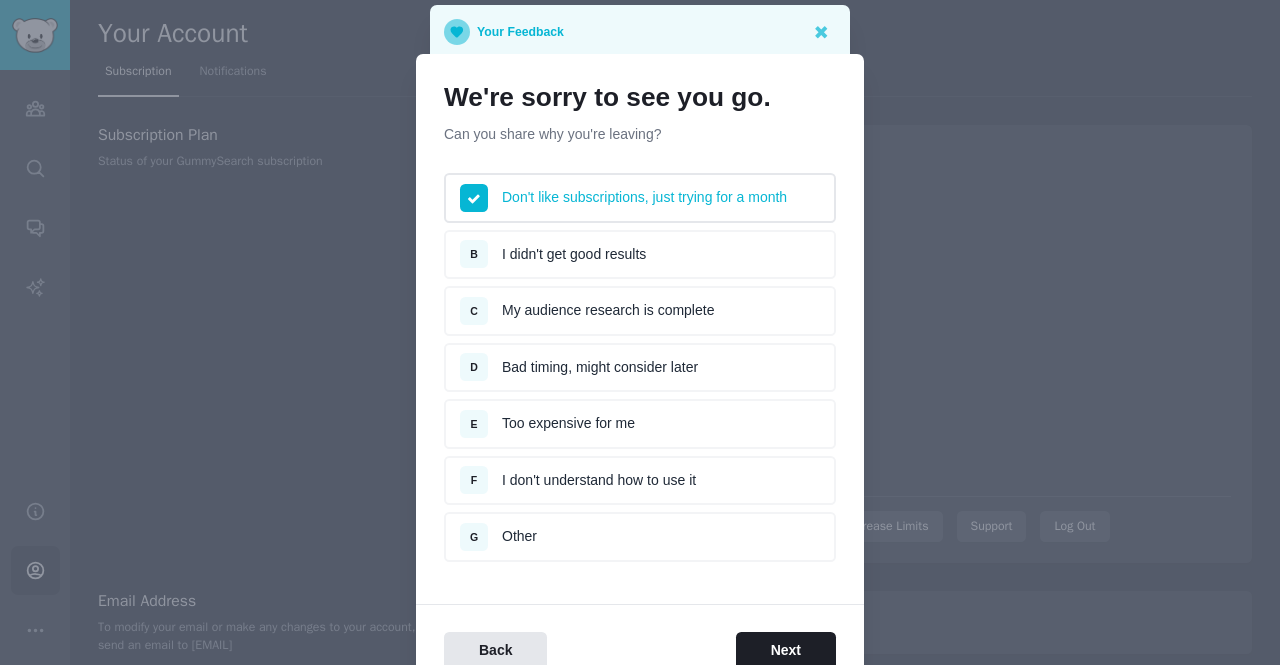 click on "E  Too expensive for me" at bounding box center [640, 424] 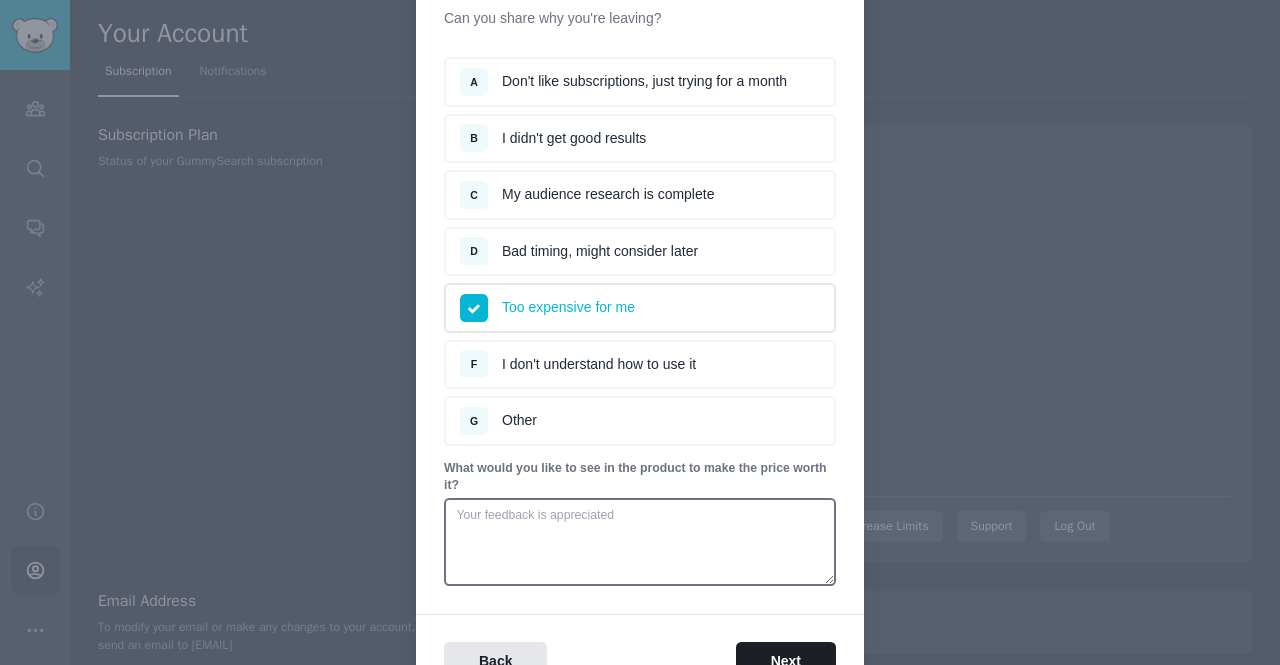 scroll, scrollTop: 137, scrollLeft: 0, axis: vertical 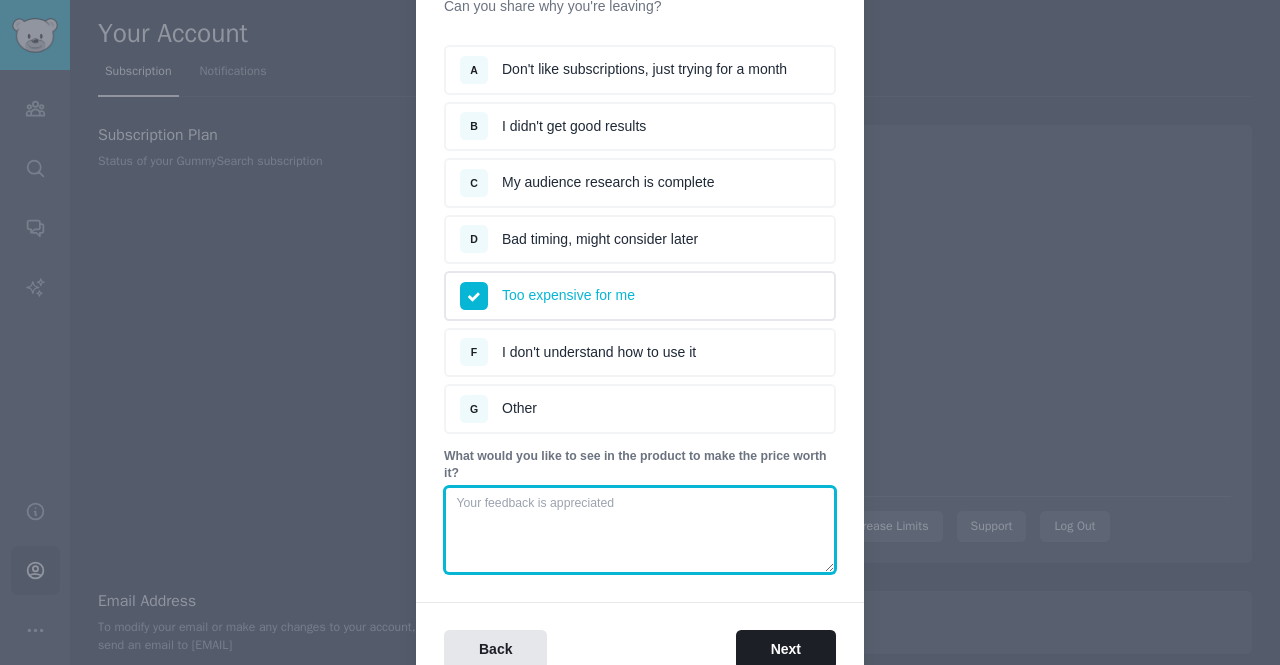click at bounding box center [640, 530] 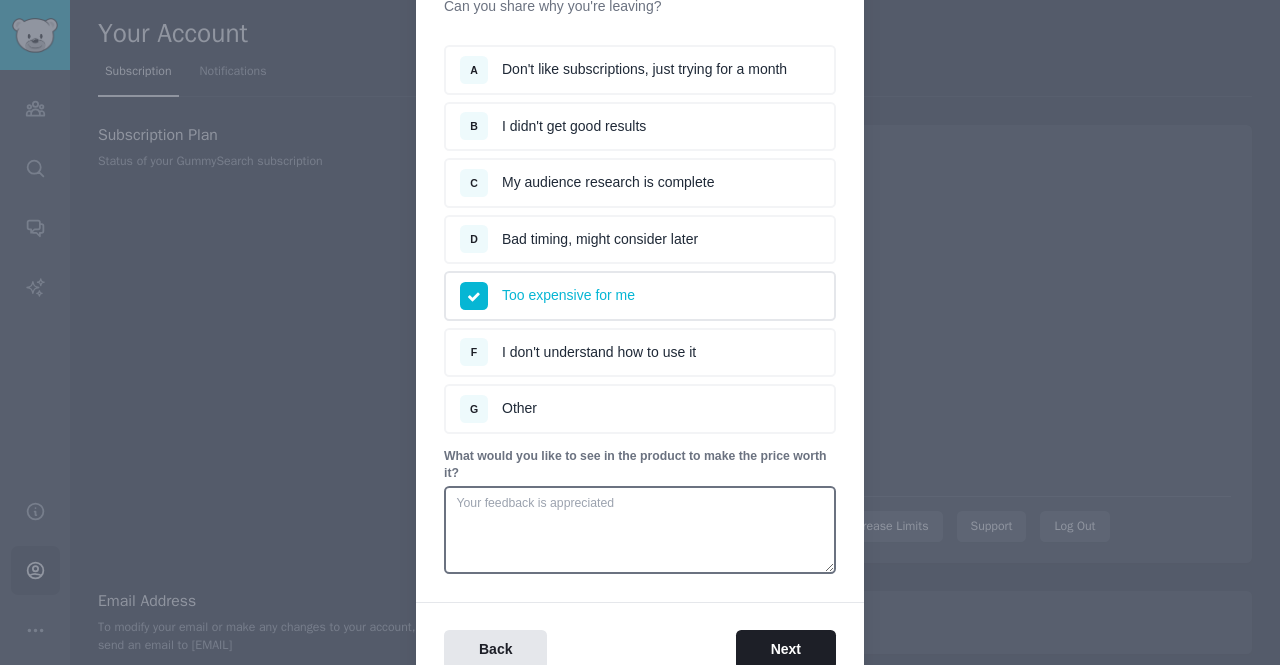 click on "B  I didn't get good results" at bounding box center (640, 127) 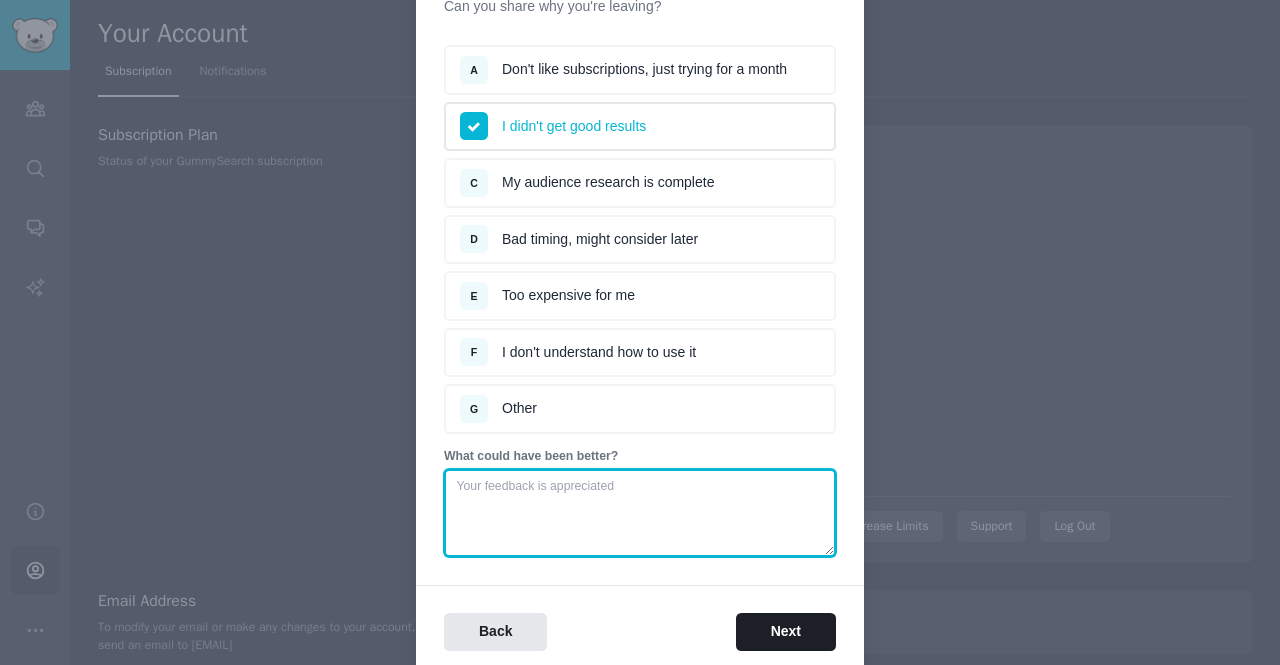click at bounding box center (640, 513) 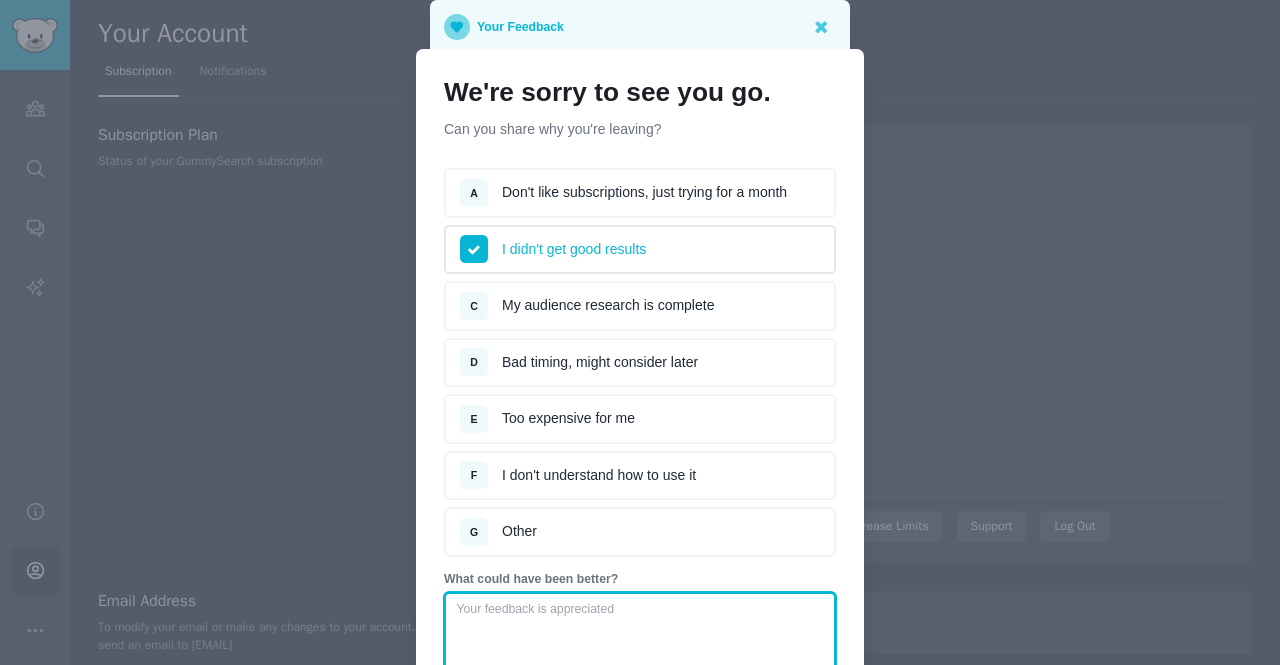 scroll, scrollTop: 13, scrollLeft: 0, axis: vertical 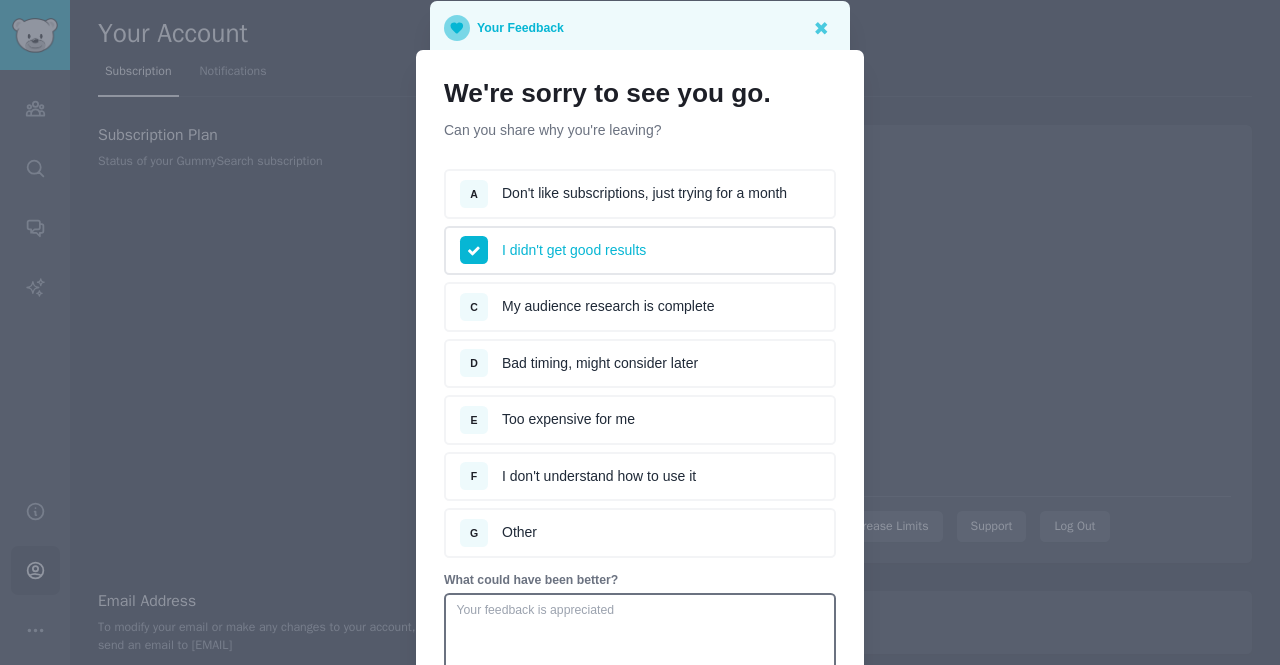click on "A  Don't like subscriptions, just trying for a month" at bounding box center (640, 194) 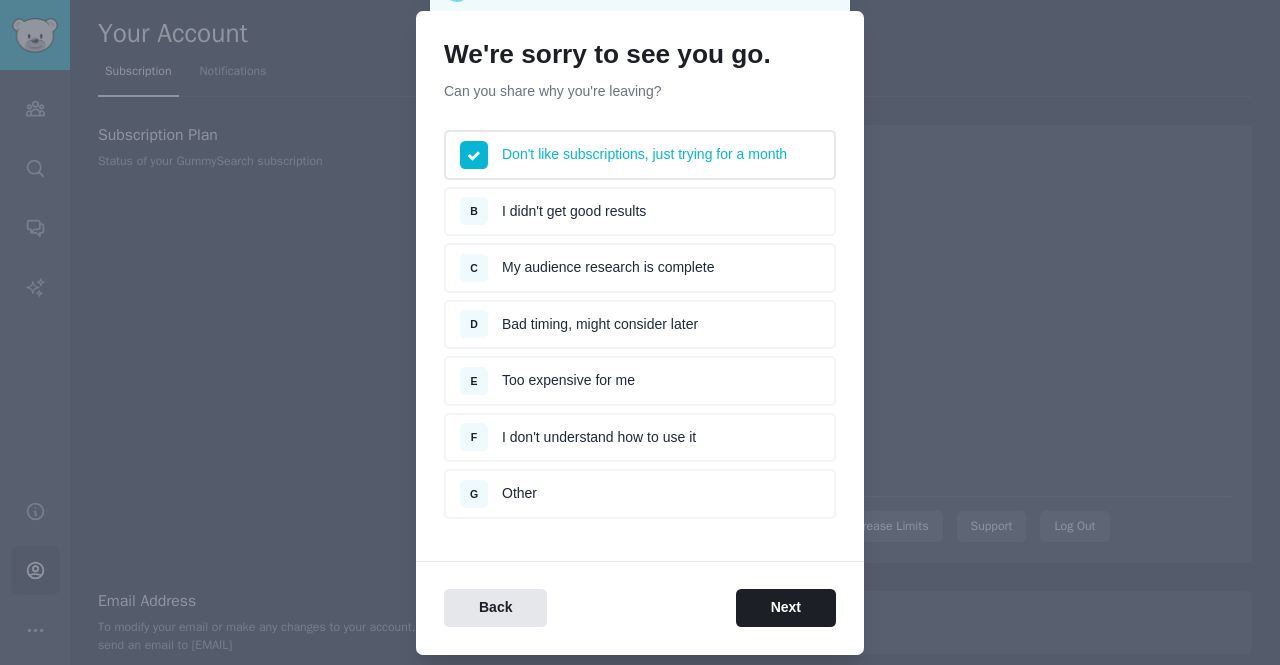 scroll, scrollTop: 53, scrollLeft: 0, axis: vertical 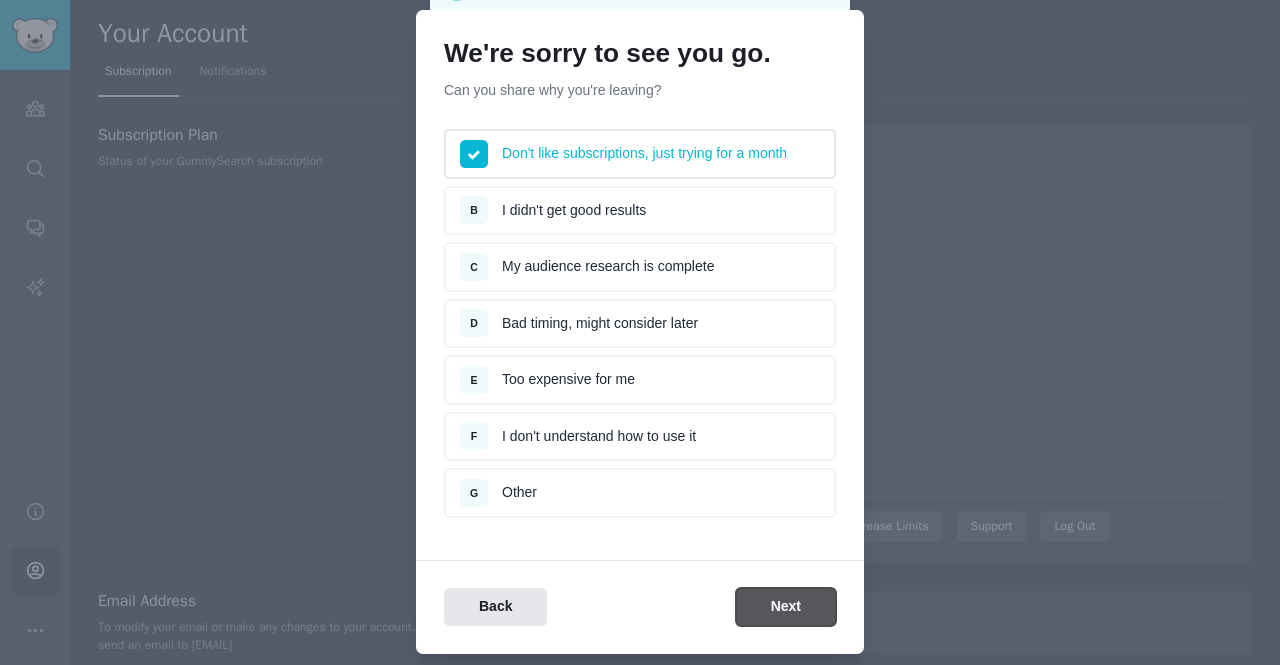 click on "Next" at bounding box center (786, 607) 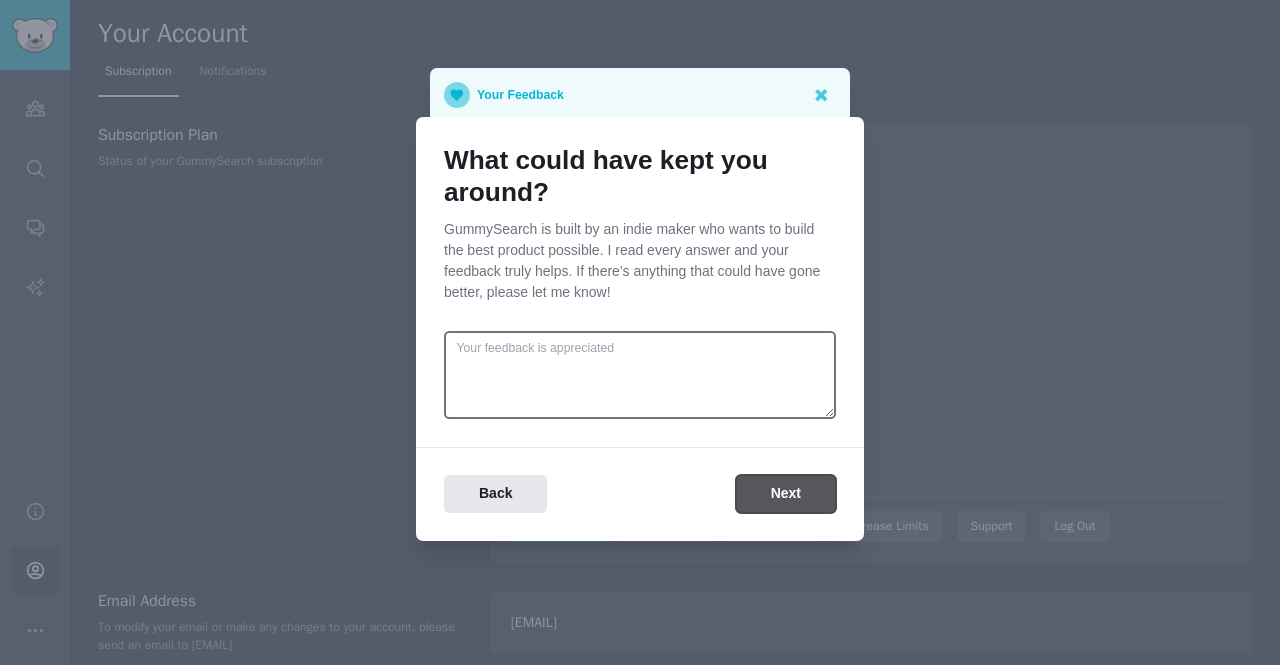 scroll, scrollTop: 0, scrollLeft: 0, axis: both 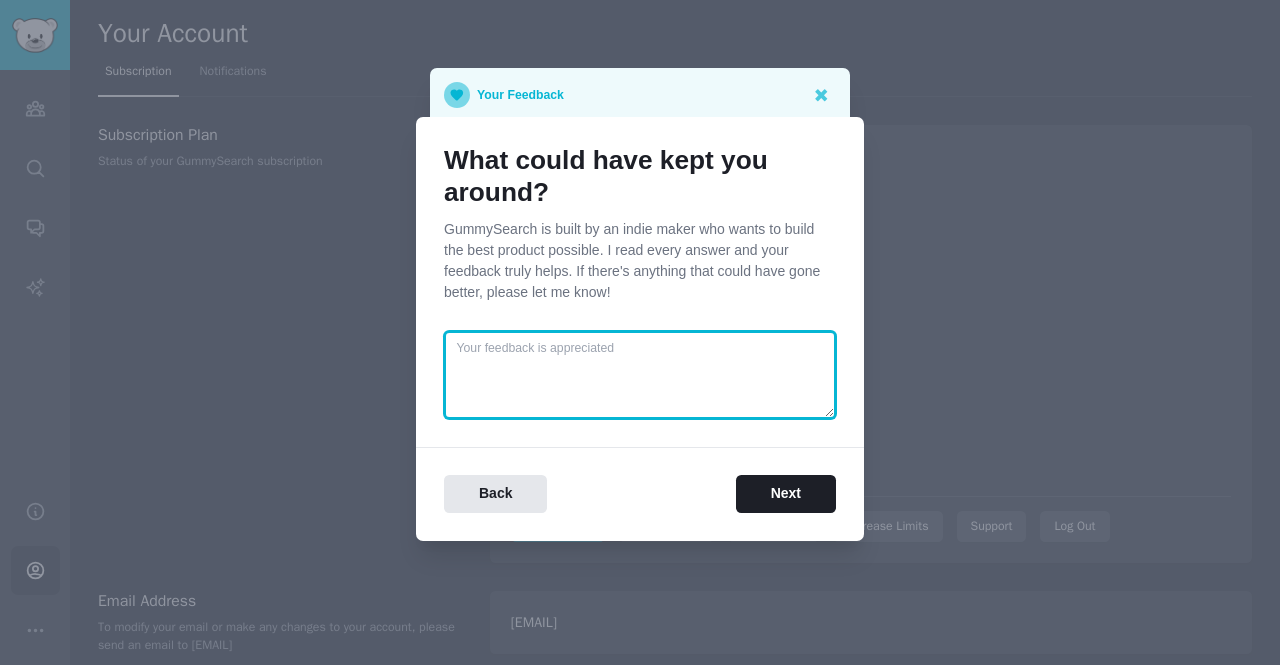 click at bounding box center (640, 375) 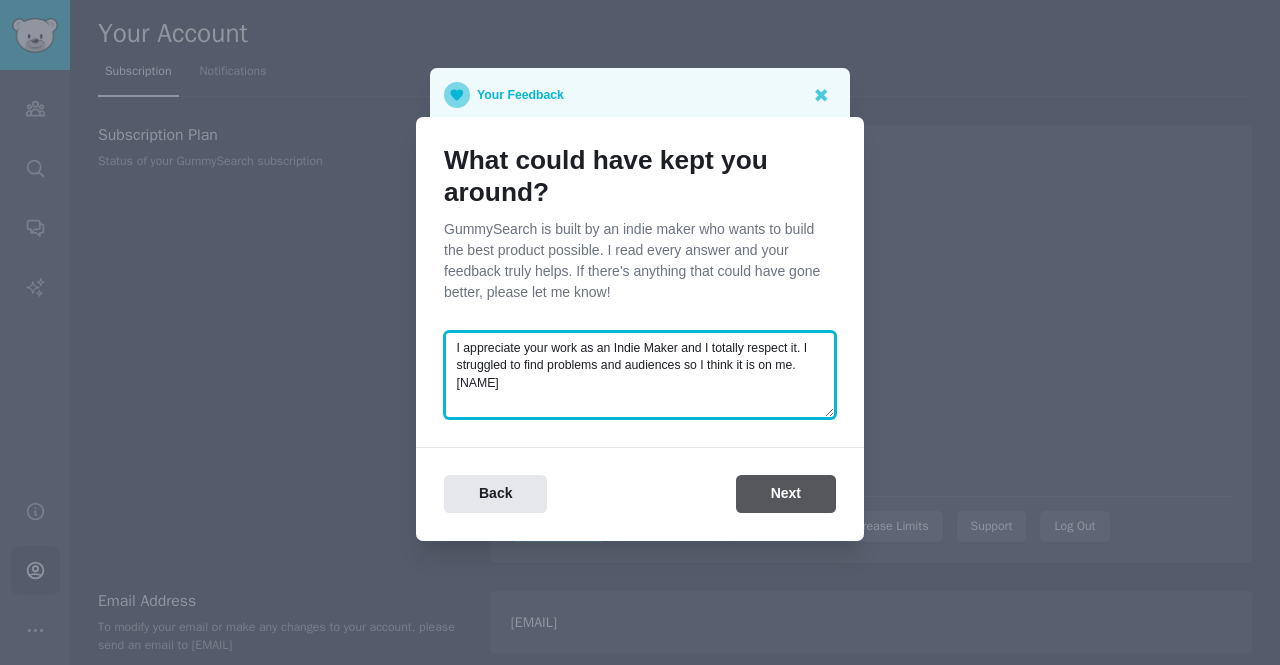 type on "I appreciate your work as an Indie Maker and I totally respect it. I struggled to find problems and audiences so I think it is on me.[NAME]" 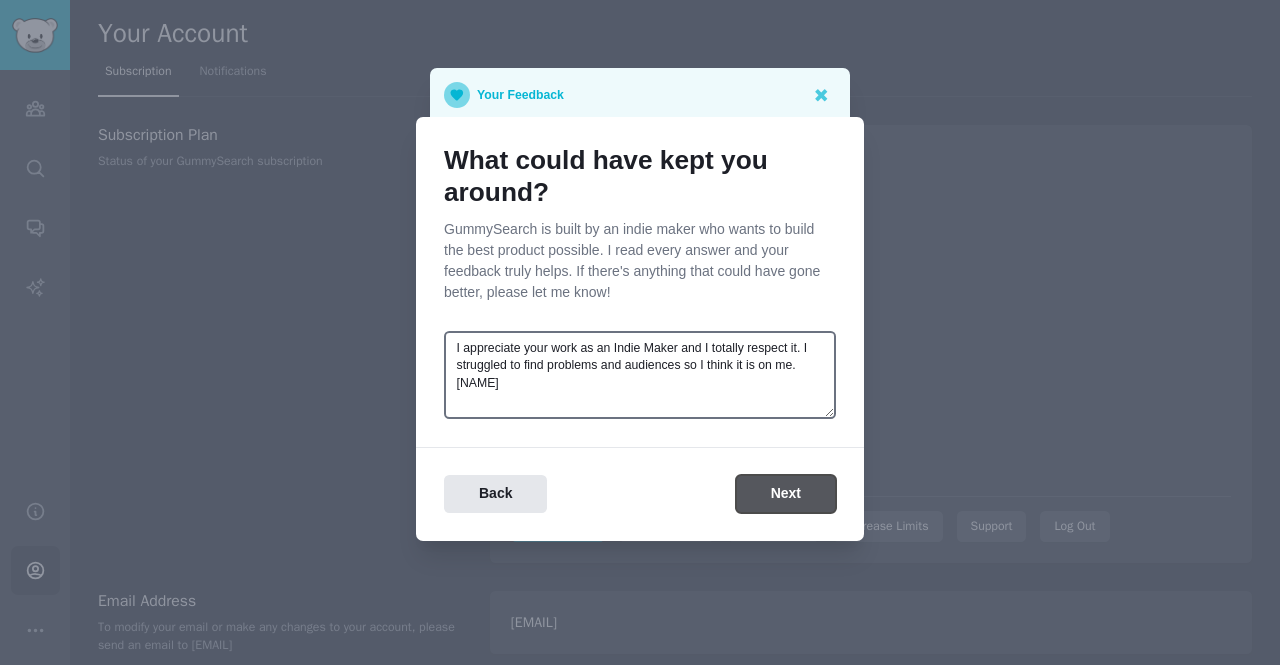 click on "Next" at bounding box center [786, 494] 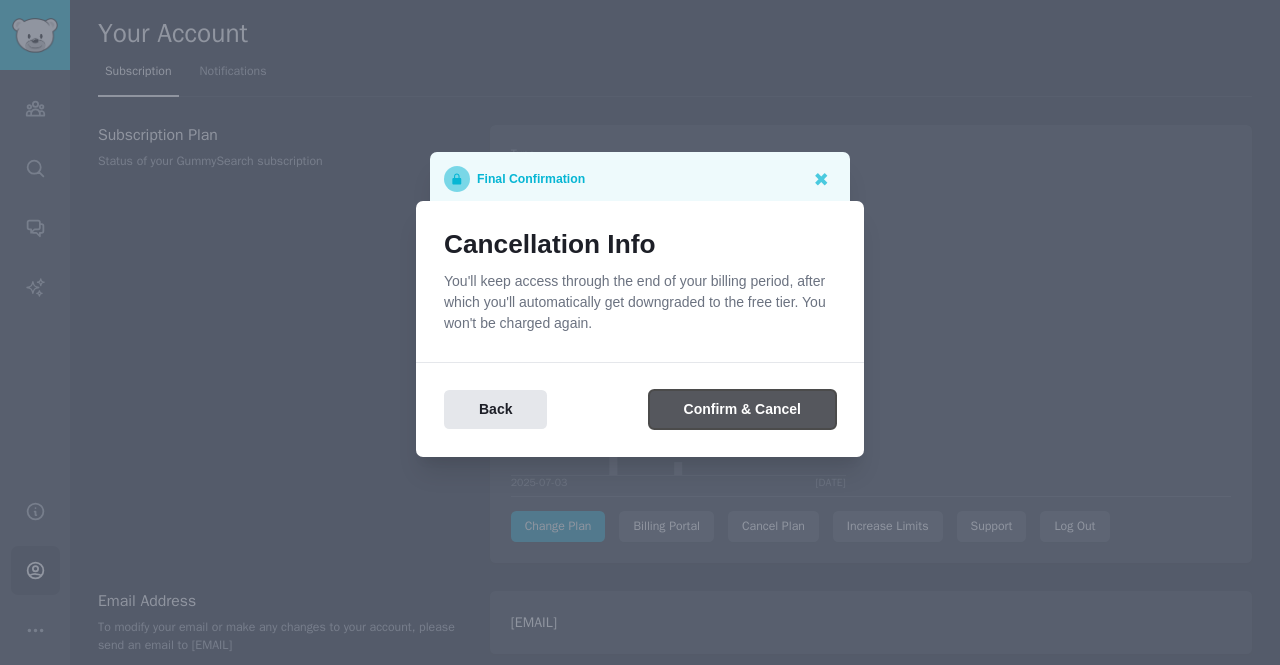 click on "Confirm & Cancel" at bounding box center [742, 409] 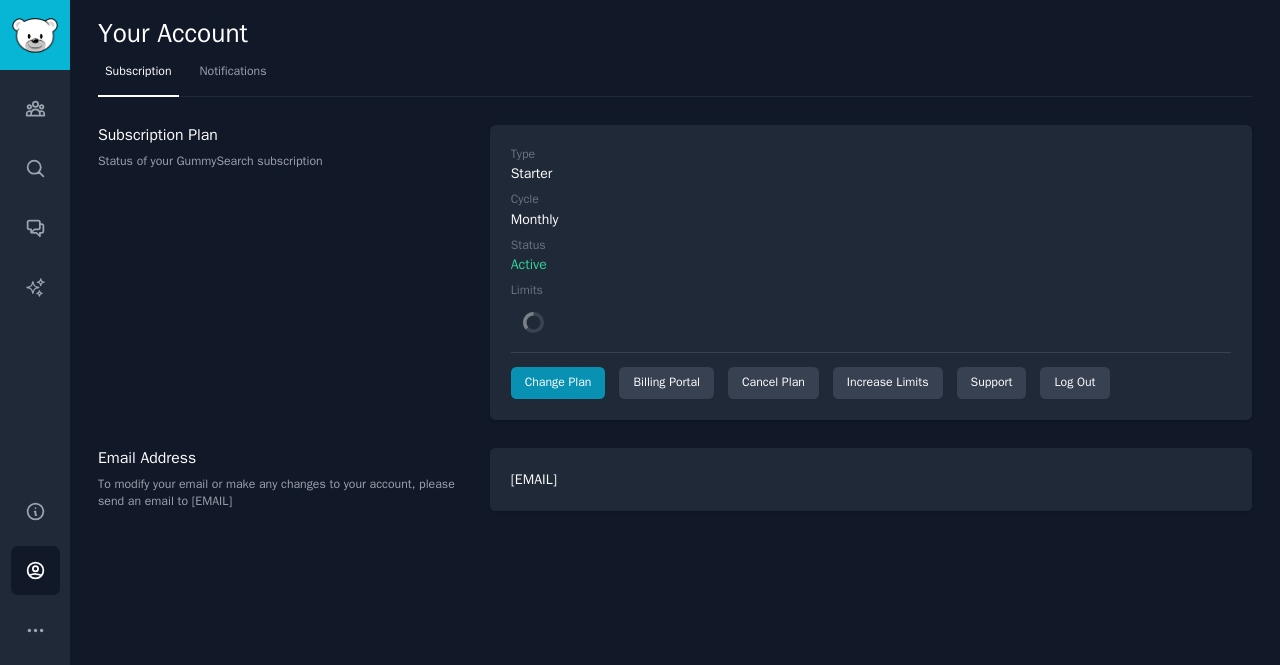 scroll, scrollTop: 0, scrollLeft: 0, axis: both 